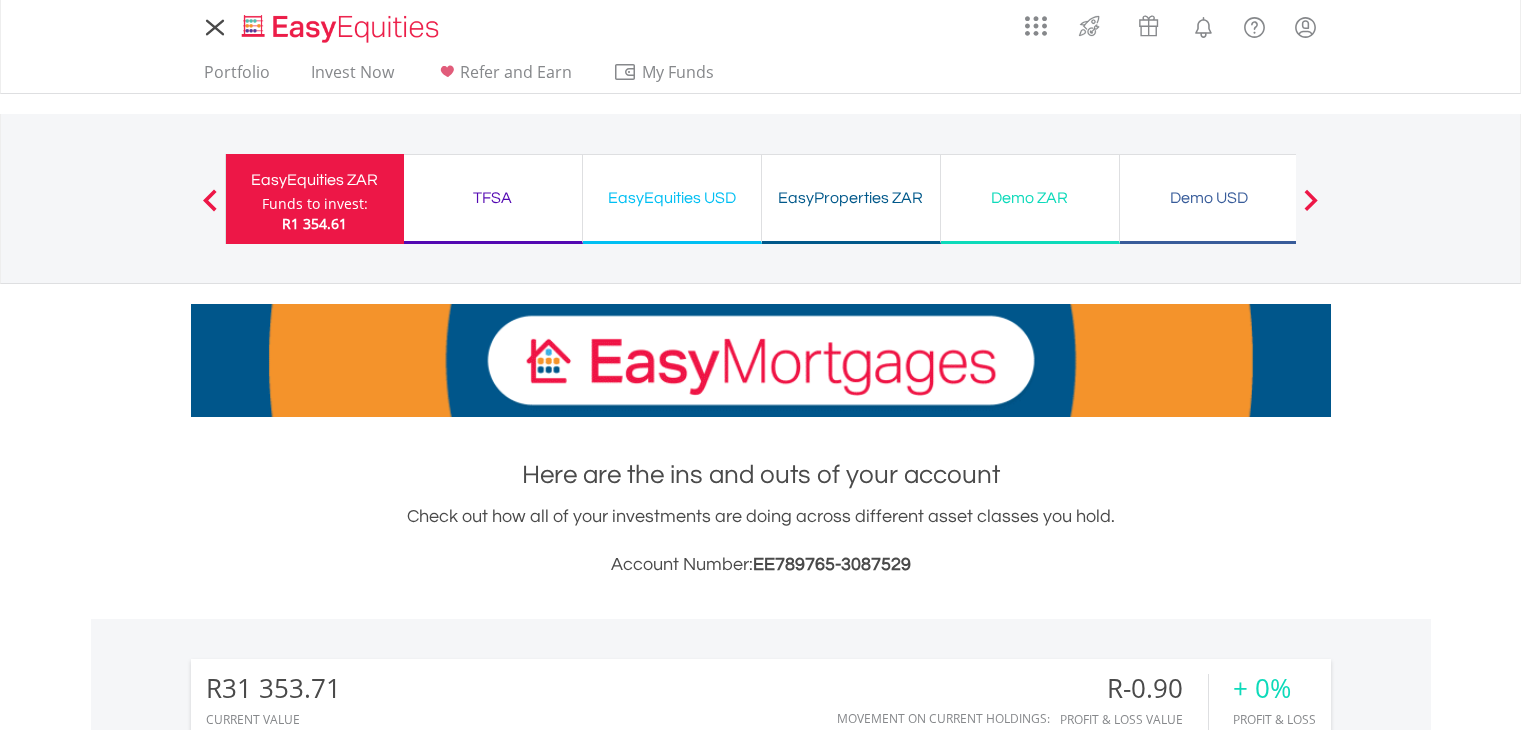 scroll, scrollTop: 0, scrollLeft: 0, axis: both 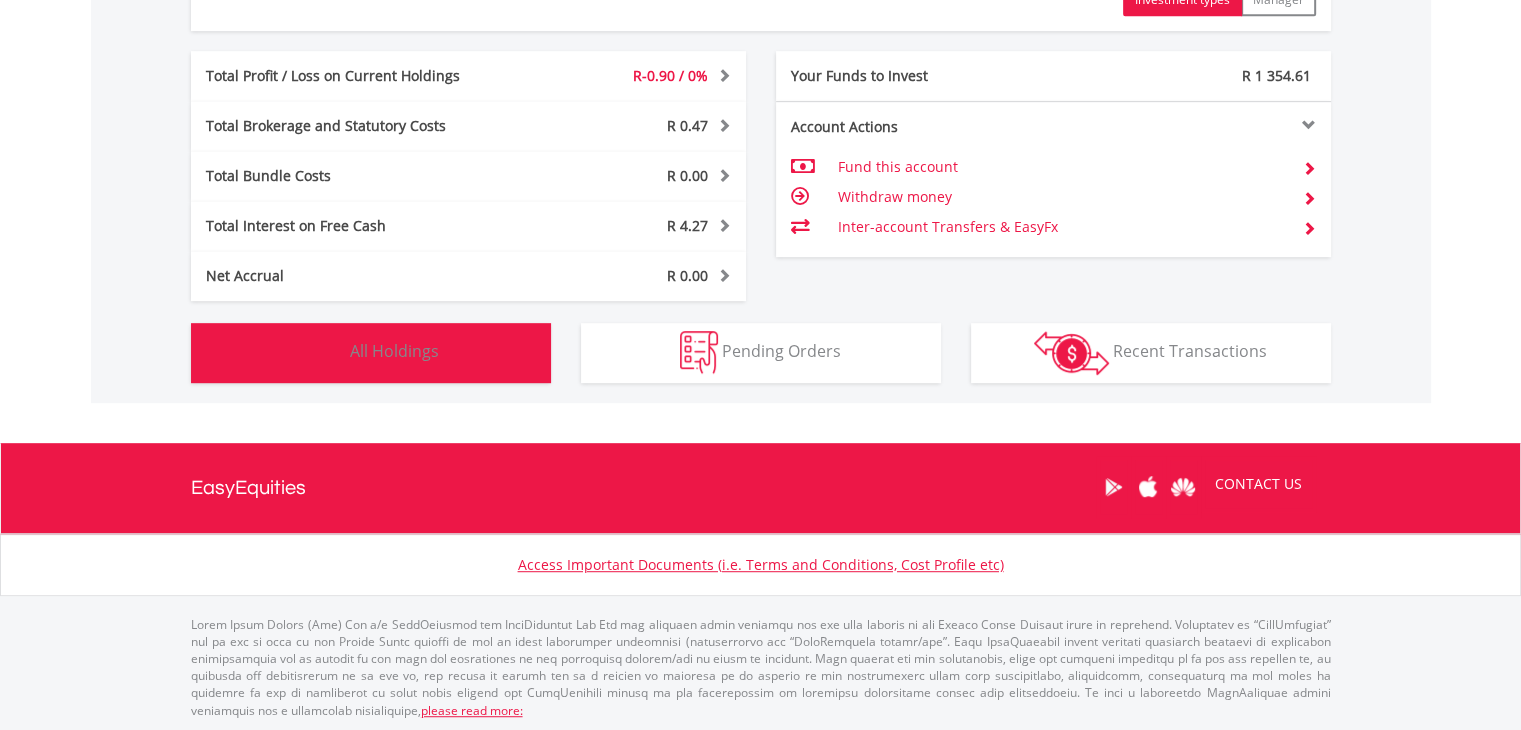 click on "Holdings
All Holdings" at bounding box center [371, 353] 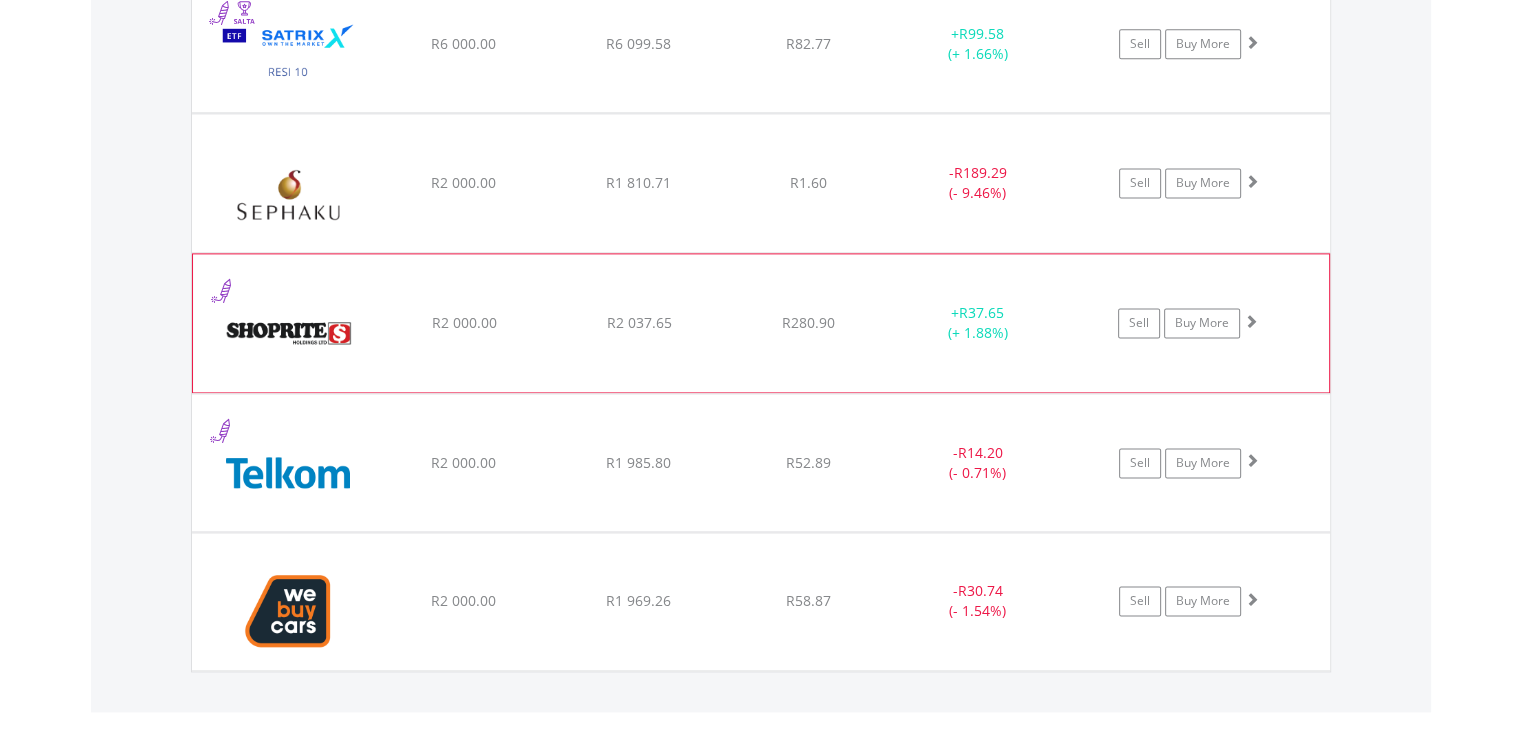 scroll, scrollTop: 2741, scrollLeft: 0, axis: vertical 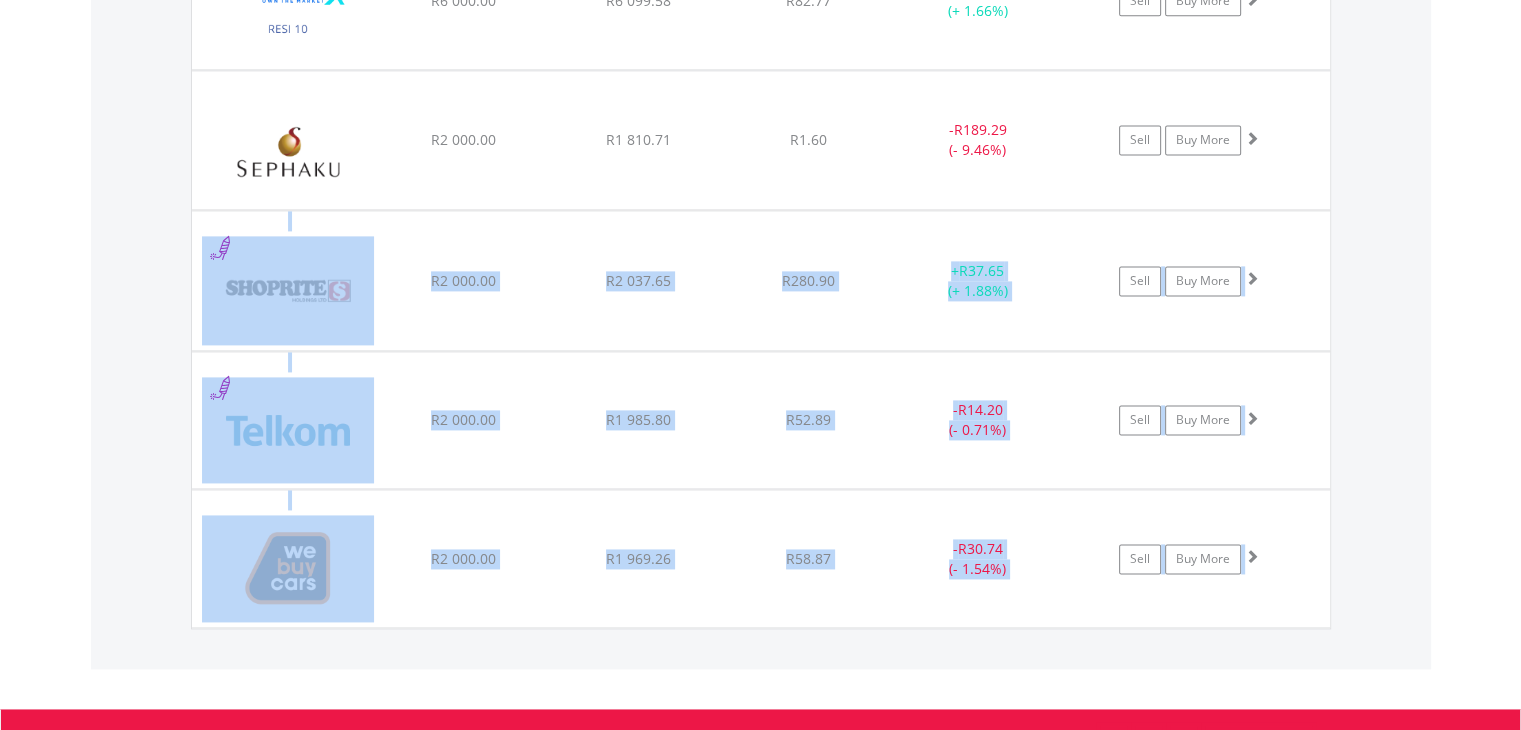 drag, startPoint x: 1516, startPoint y: 601, endPoint x: 1535, endPoint y: 151, distance: 450.40094 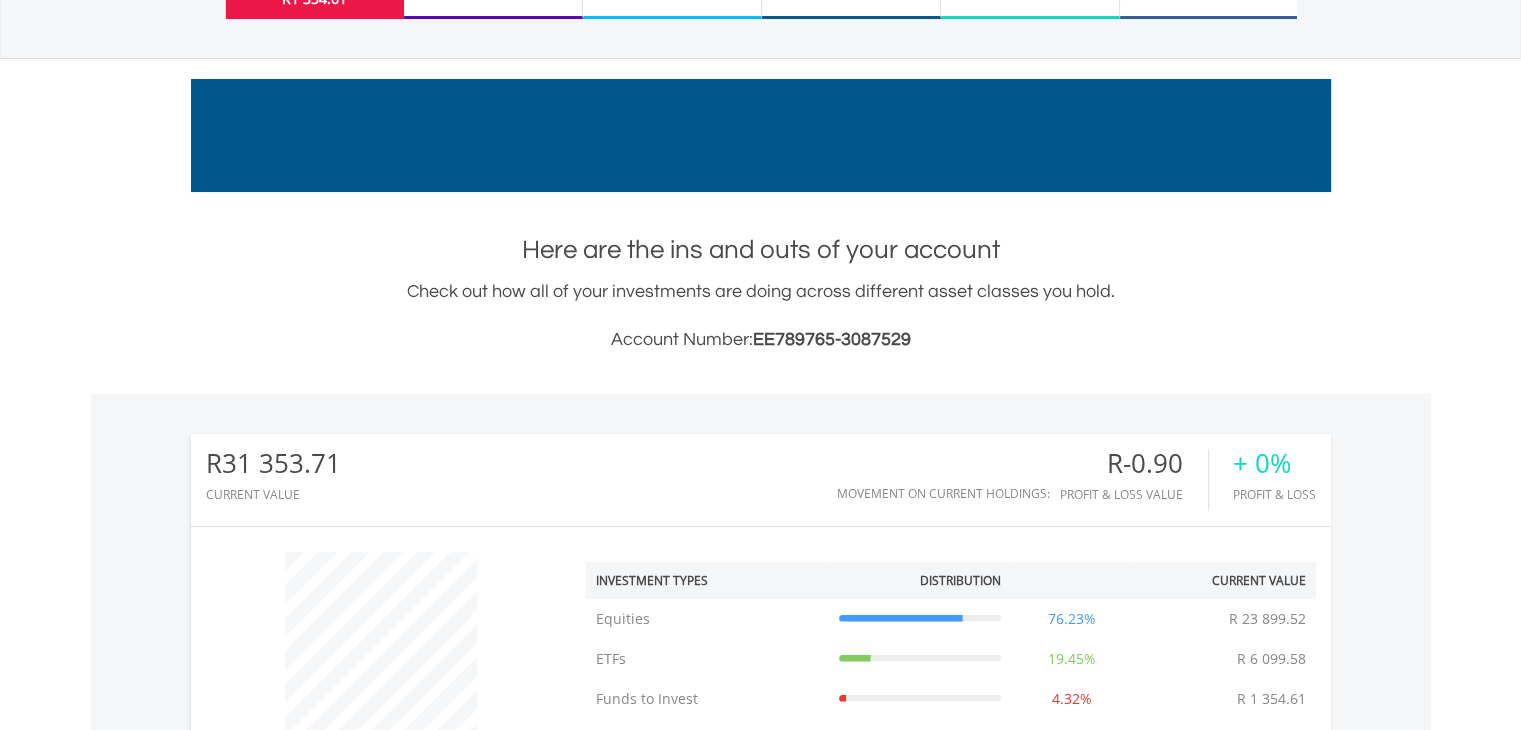scroll, scrollTop: 0, scrollLeft: 0, axis: both 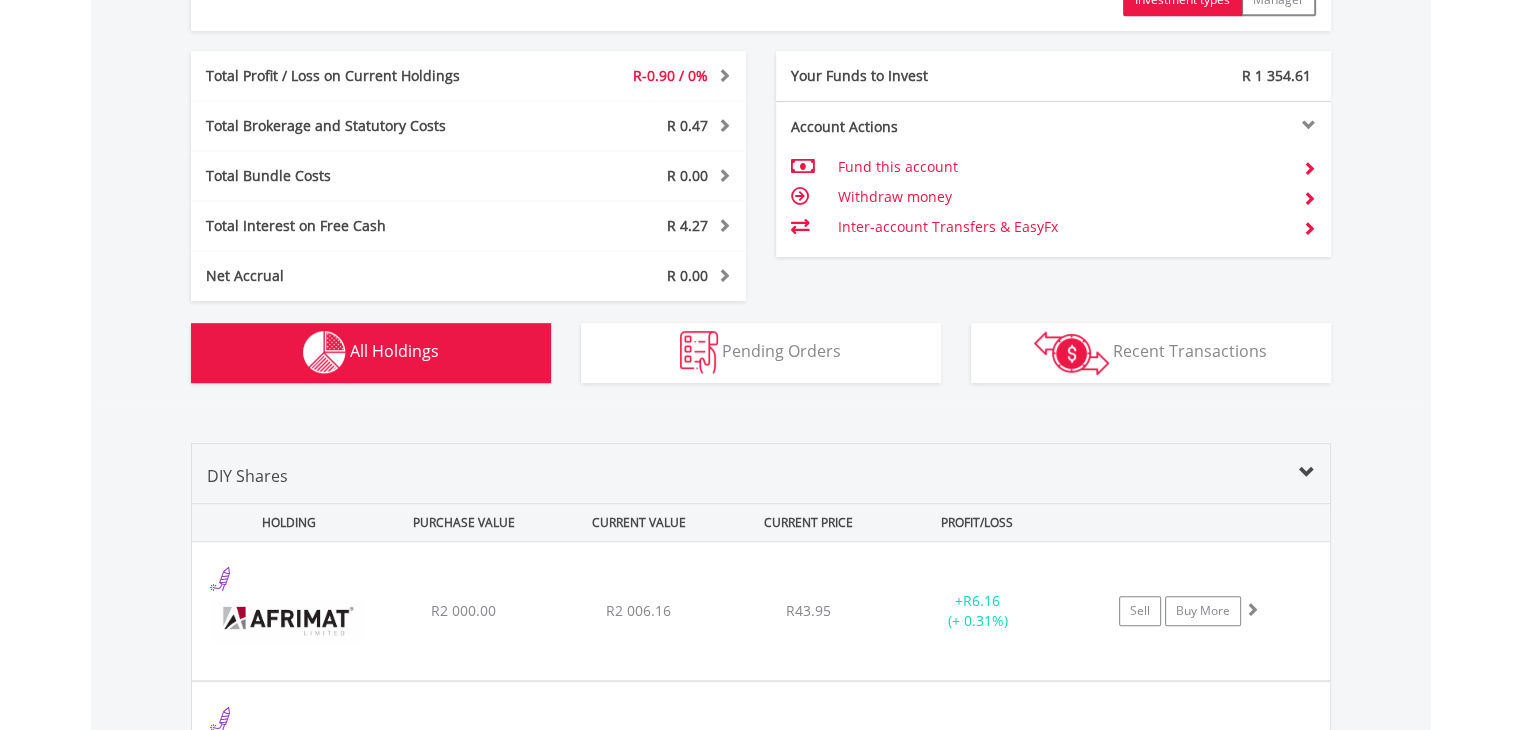 click on "Holdings
All Holdings" at bounding box center [371, 353] 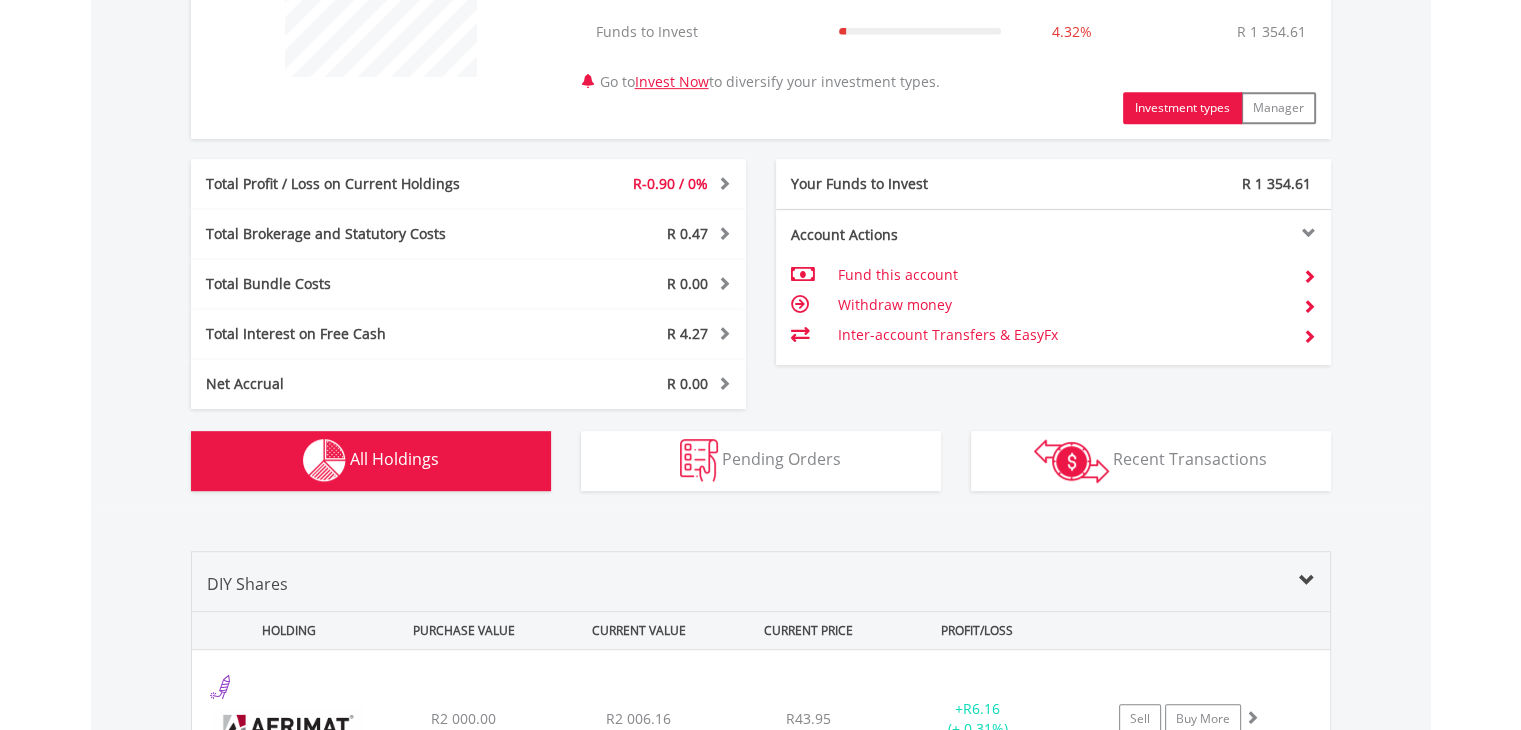 scroll, scrollTop: 1300, scrollLeft: 0, axis: vertical 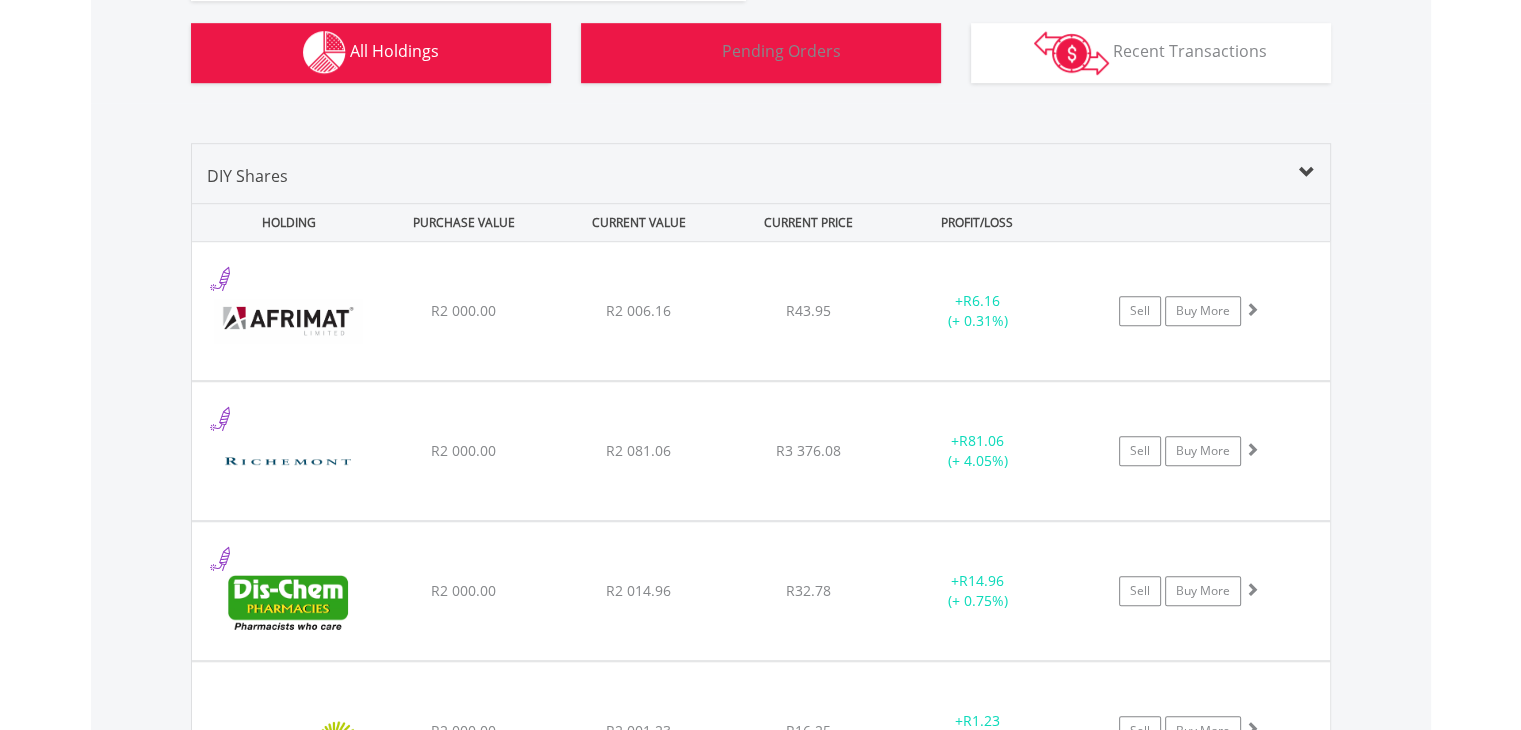click on "Pending Orders
Pending Orders" at bounding box center [761, 53] 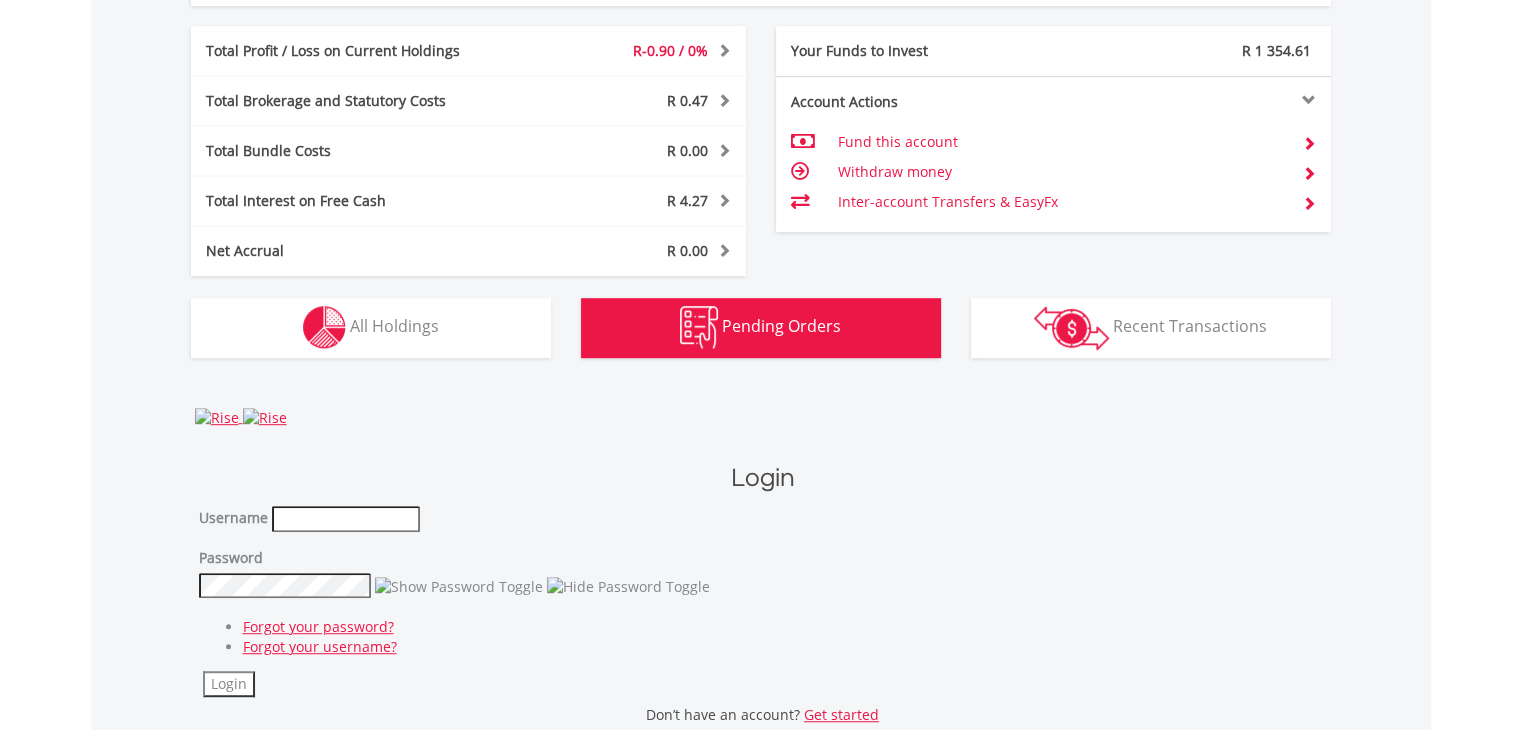 scroll, scrollTop: 1022, scrollLeft: 0, axis: vertical 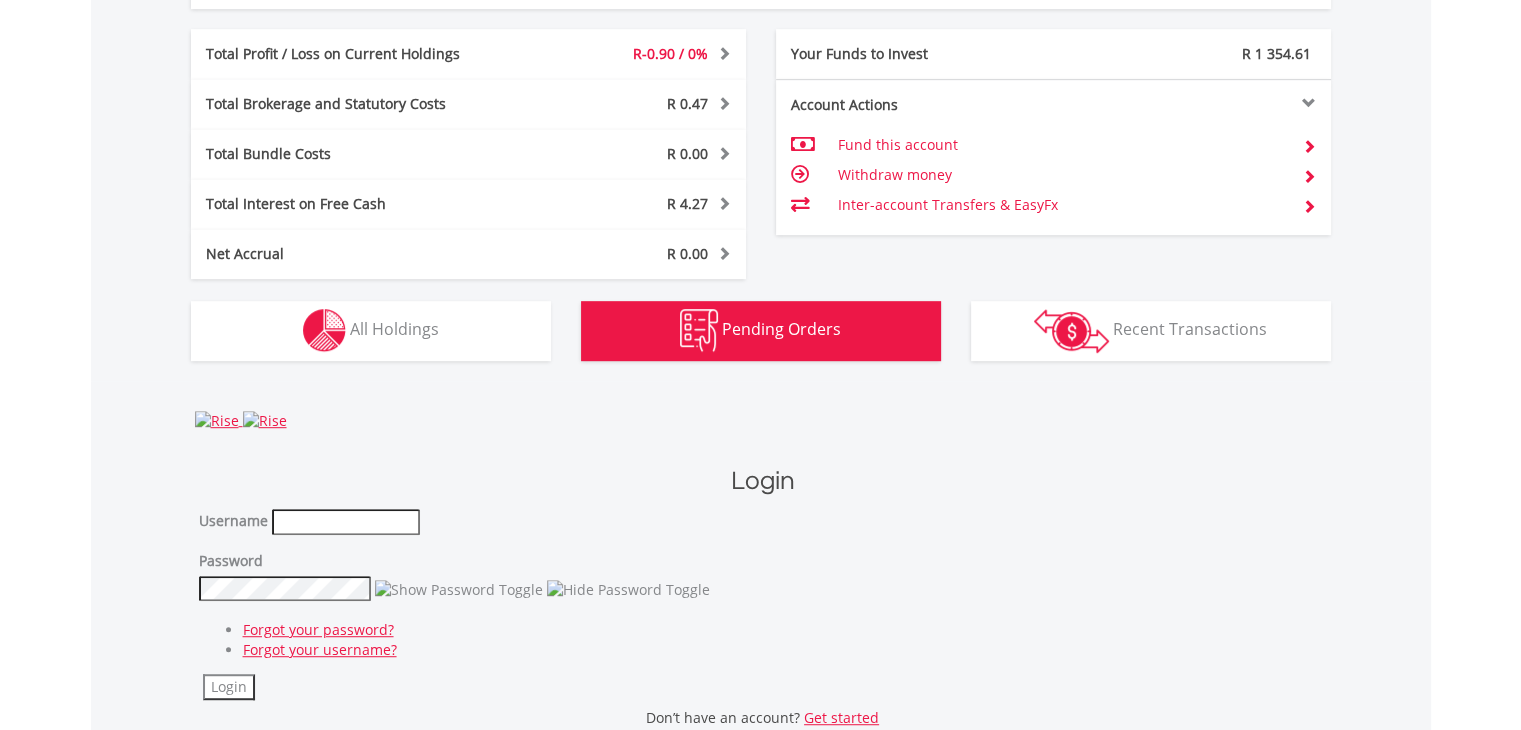 click on "R31 353.71
CURRENT VALUE
Movement on Current Holdings:
R-0.90
Profit & Loss Value
+ 0%
Profit & Loss
﻿
Investment Types" at bounding box center [761, -11] 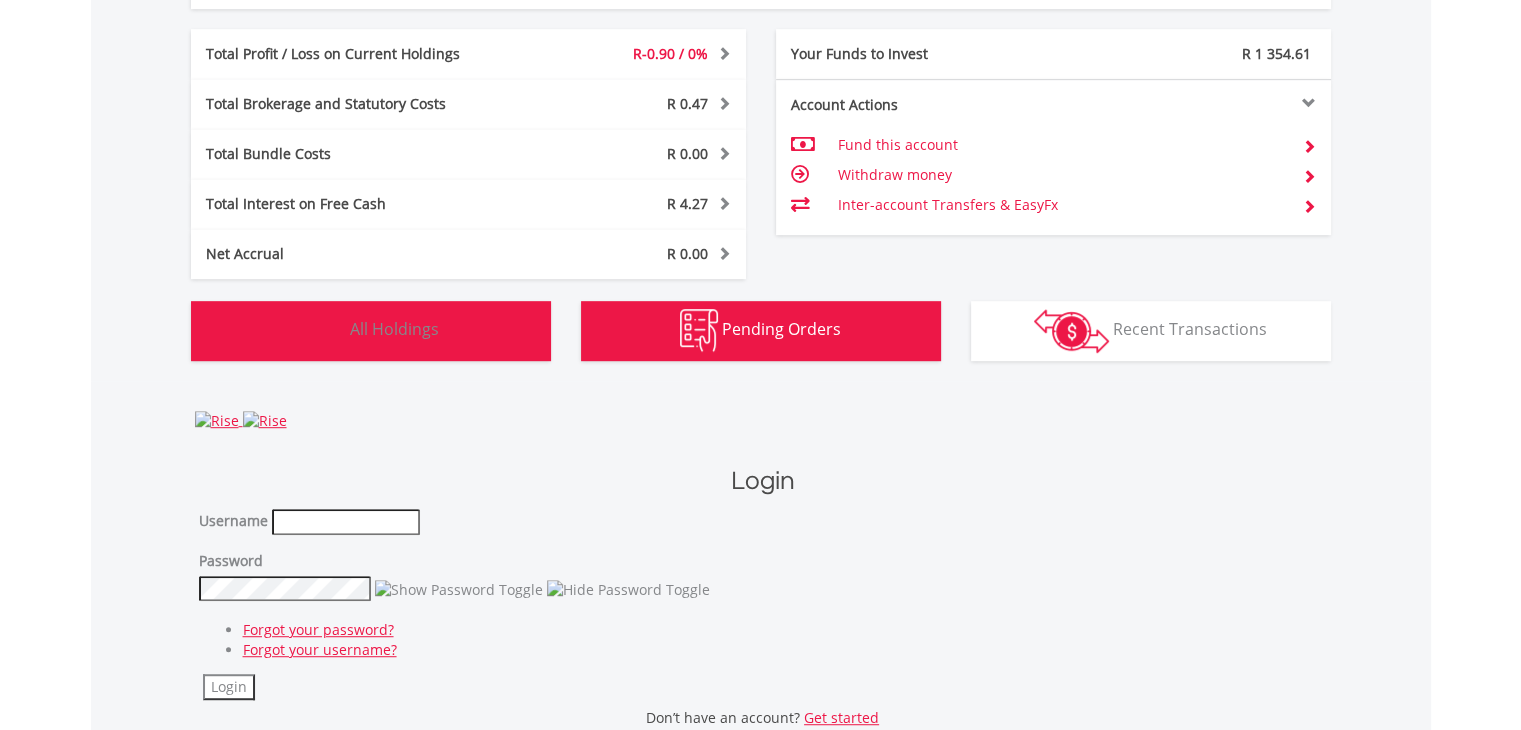 click on "All Holdings" at bounding box center [394, 329] 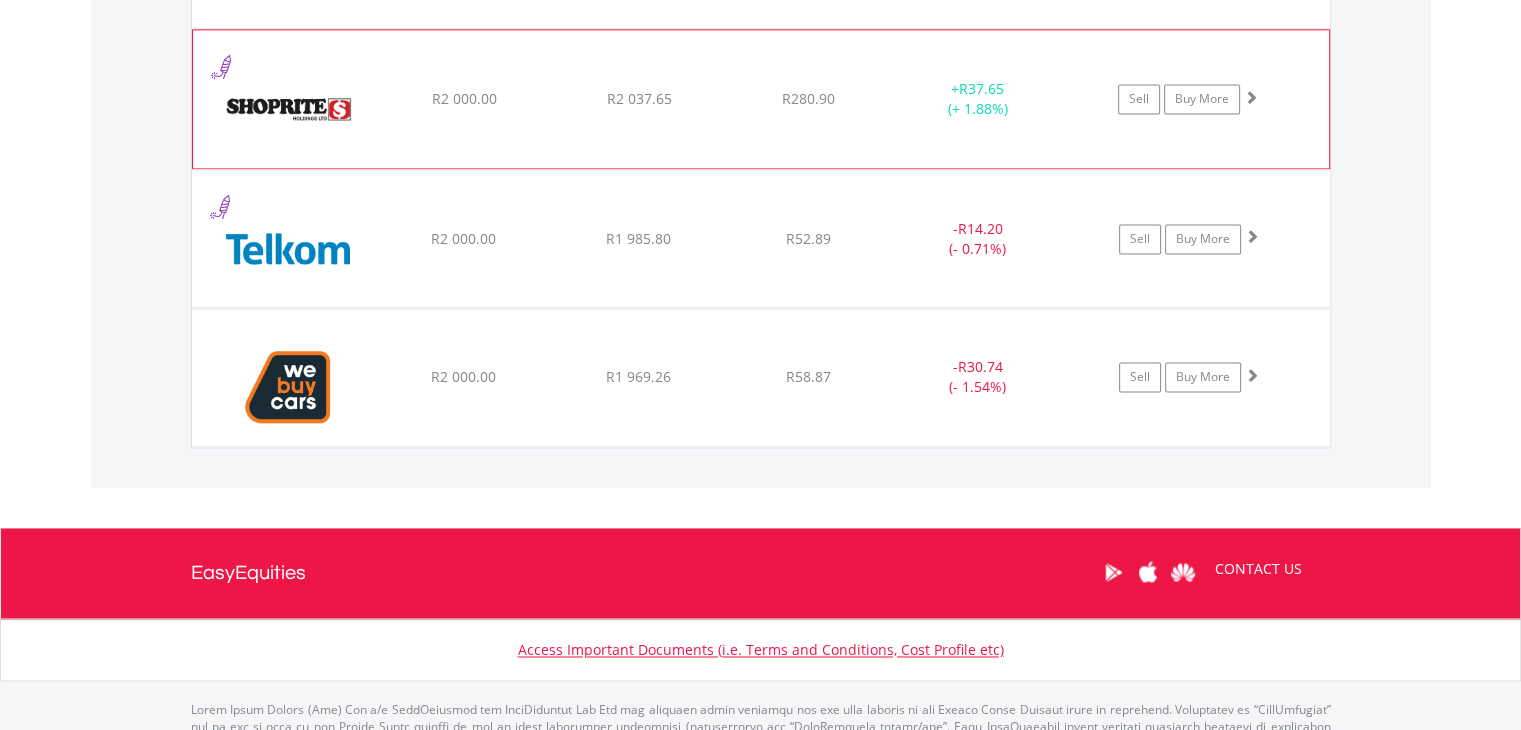 scroll, scrollTop: 2822, scrollLeft: 0, axis: vertical 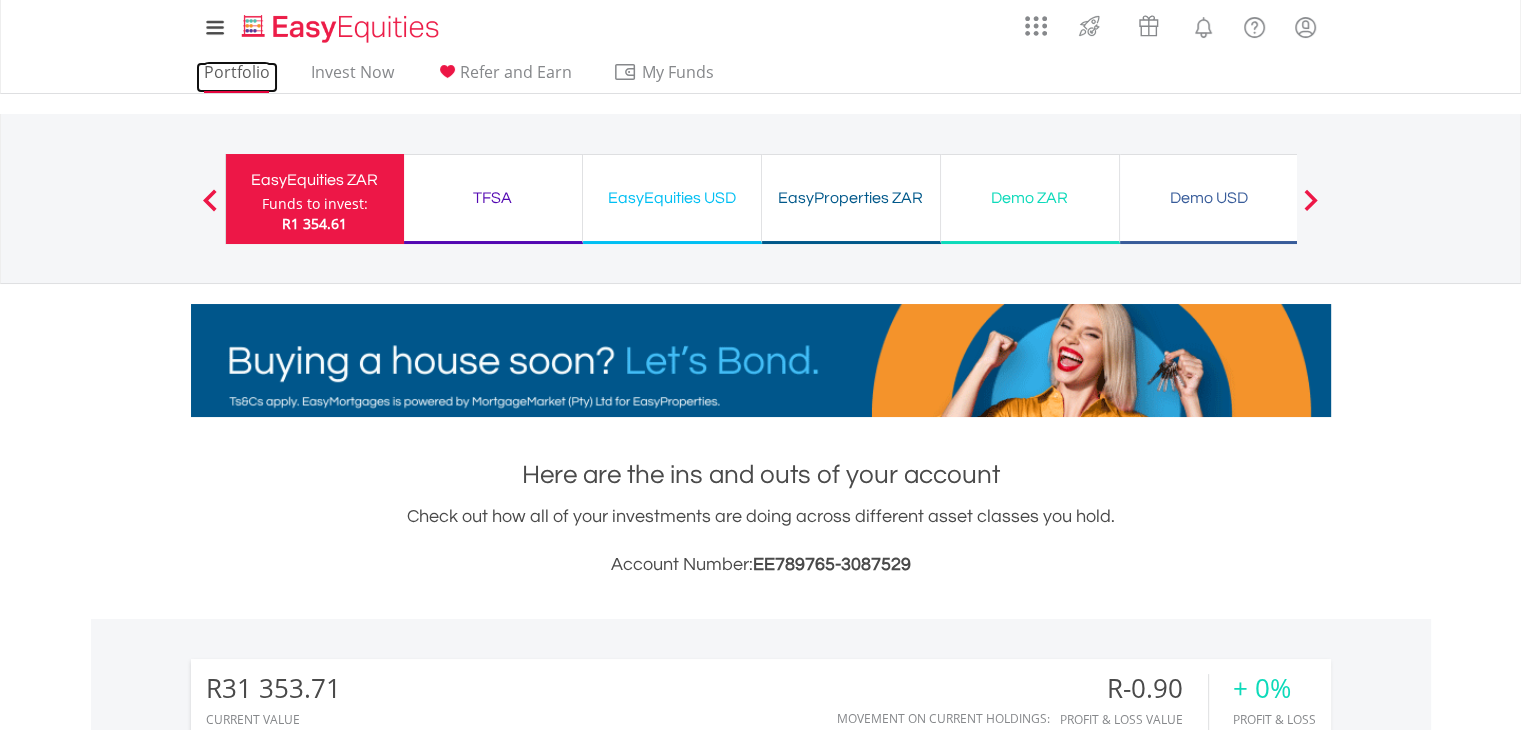 click on "Portfolio" at bounding box center (237, 77) 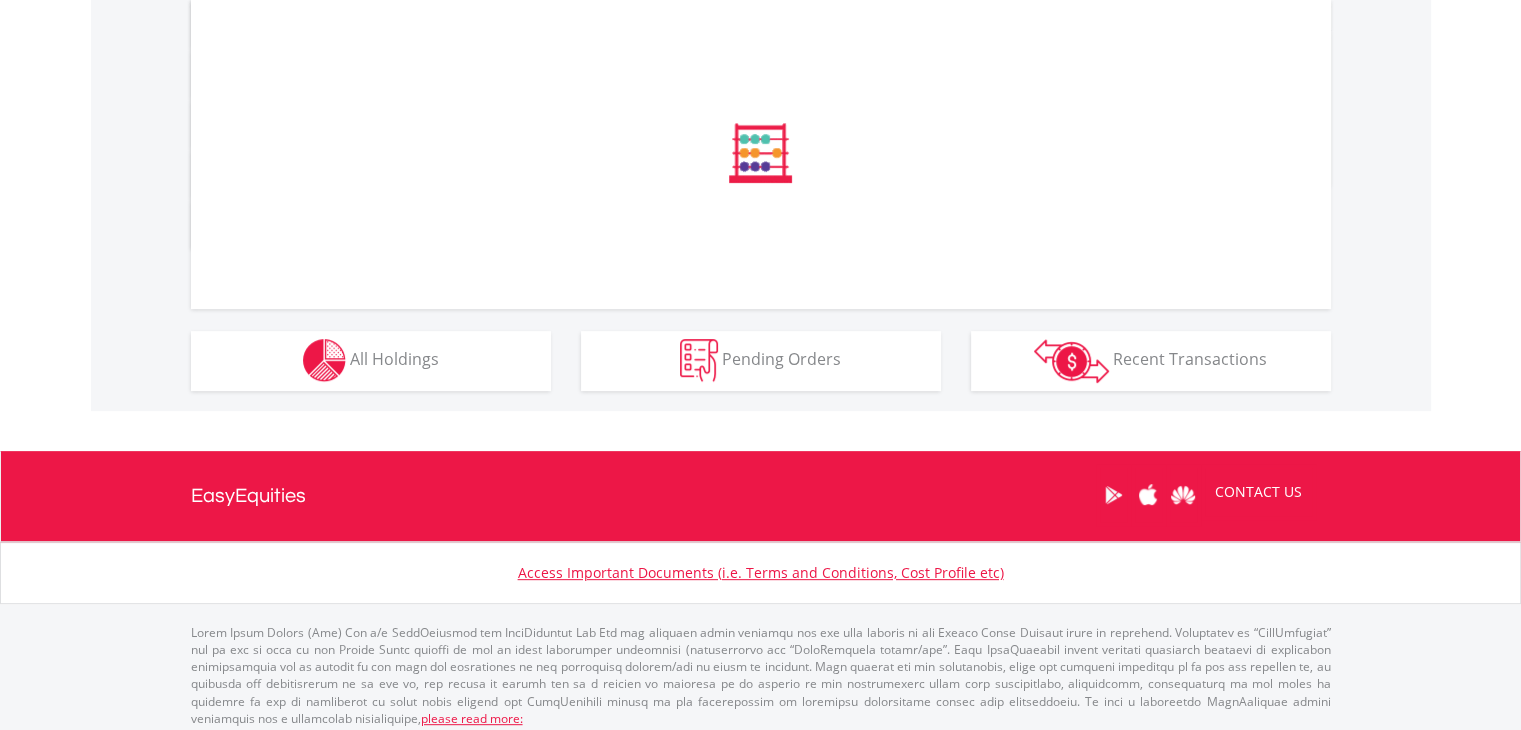 scroll, scrollTop: 688, scrollLeft: 0, axis: vertical 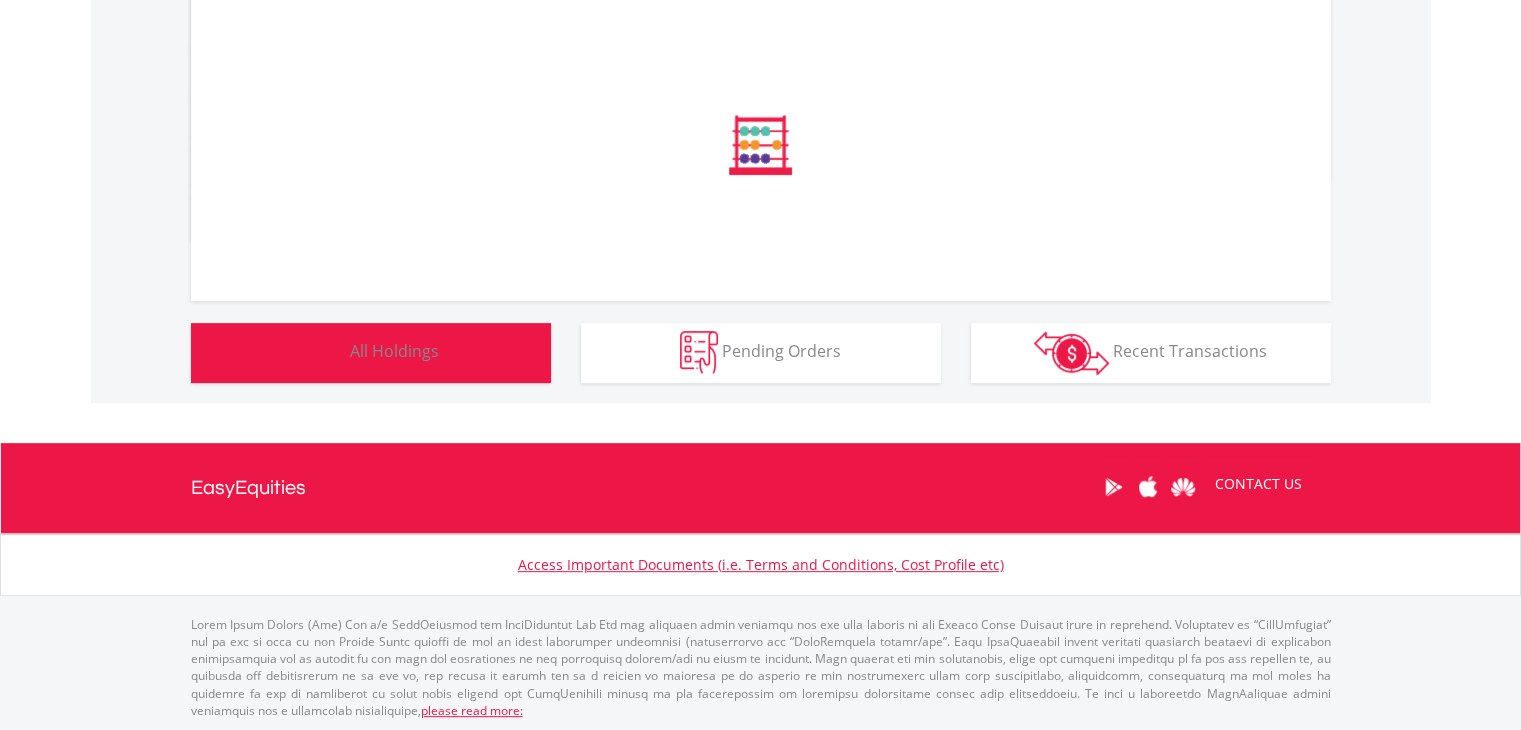 click on "Holdings
All Holdings" at bounding box center [371, 353] 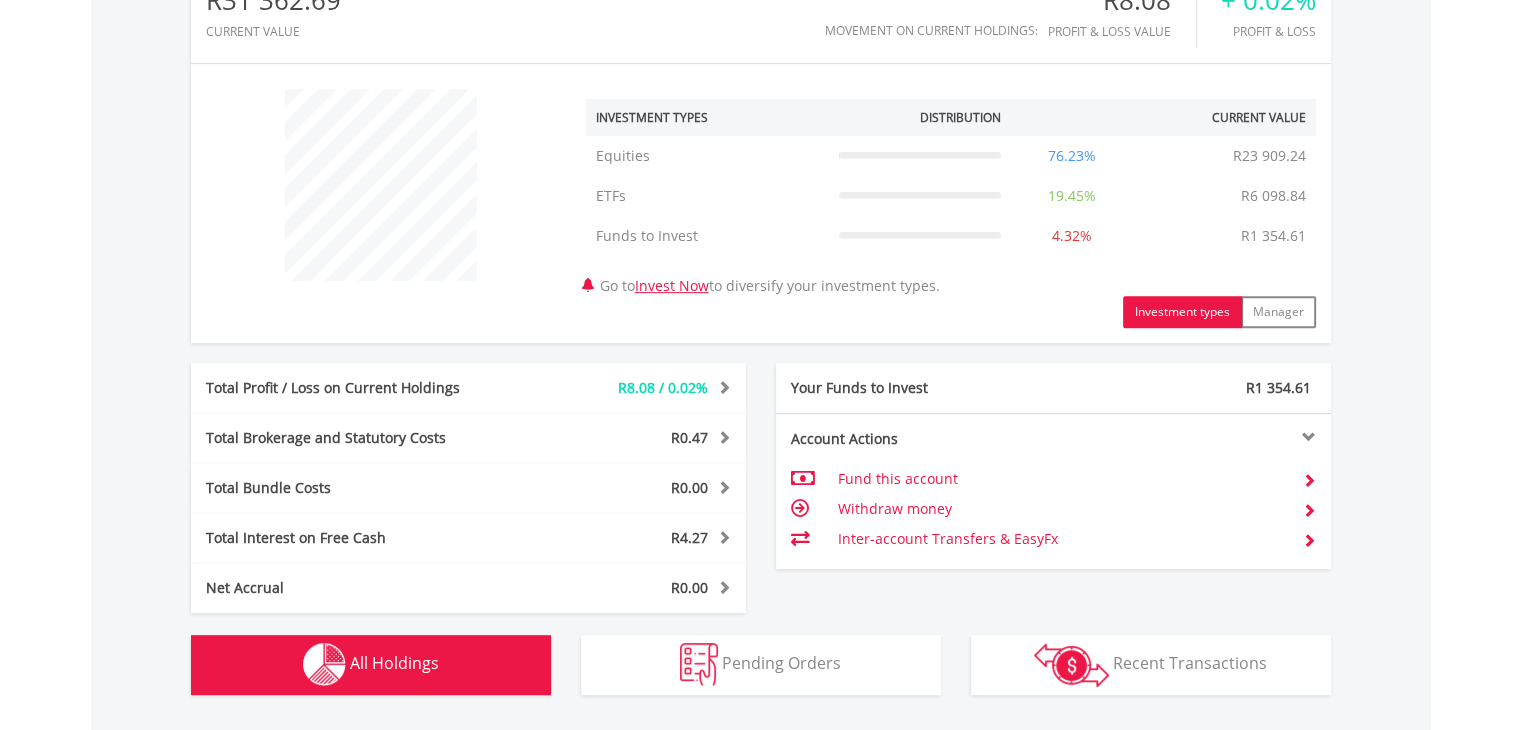 scroll, scrollTop: 1060, scrollLeft: 0, axis: vertical 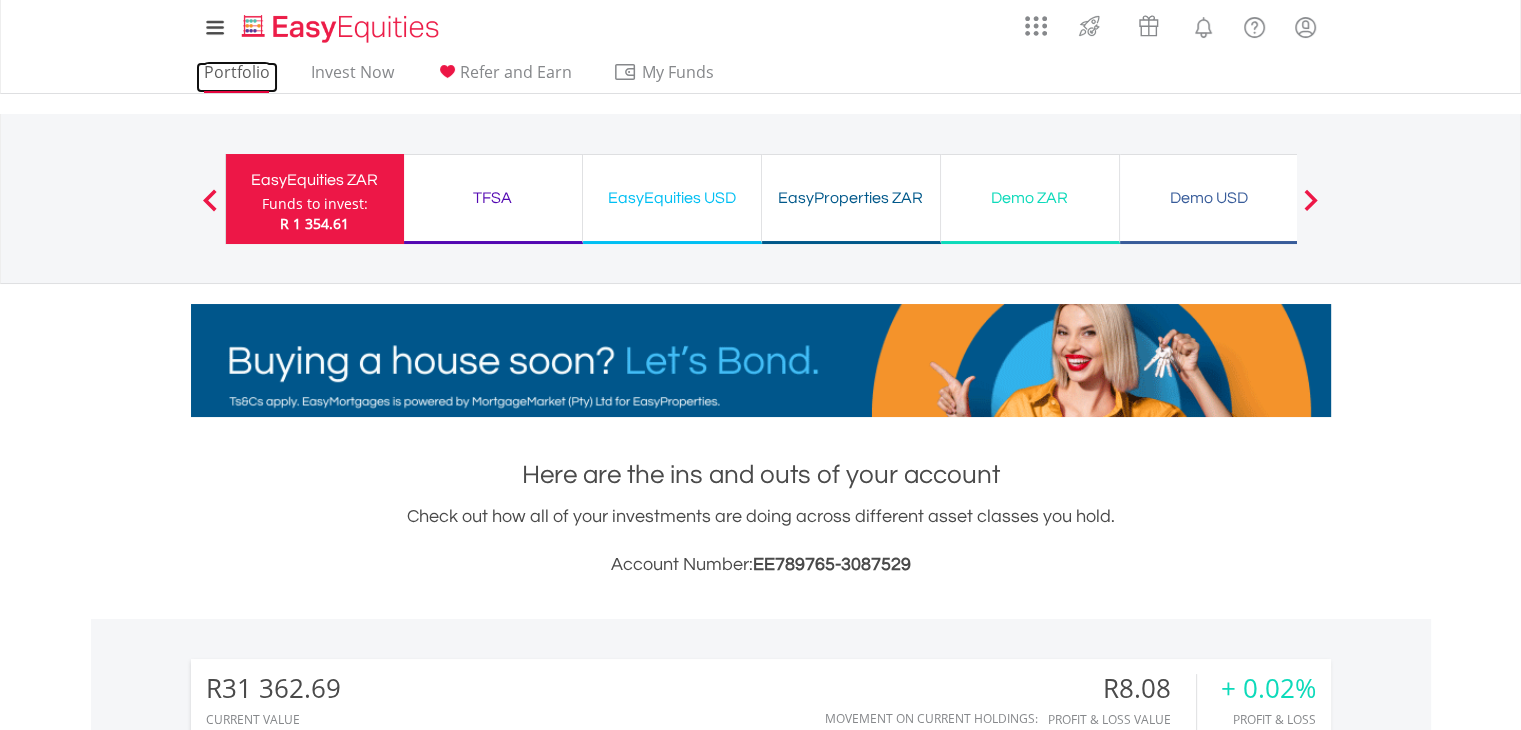 click on "Portfolio" at bounding box center [237, 77] 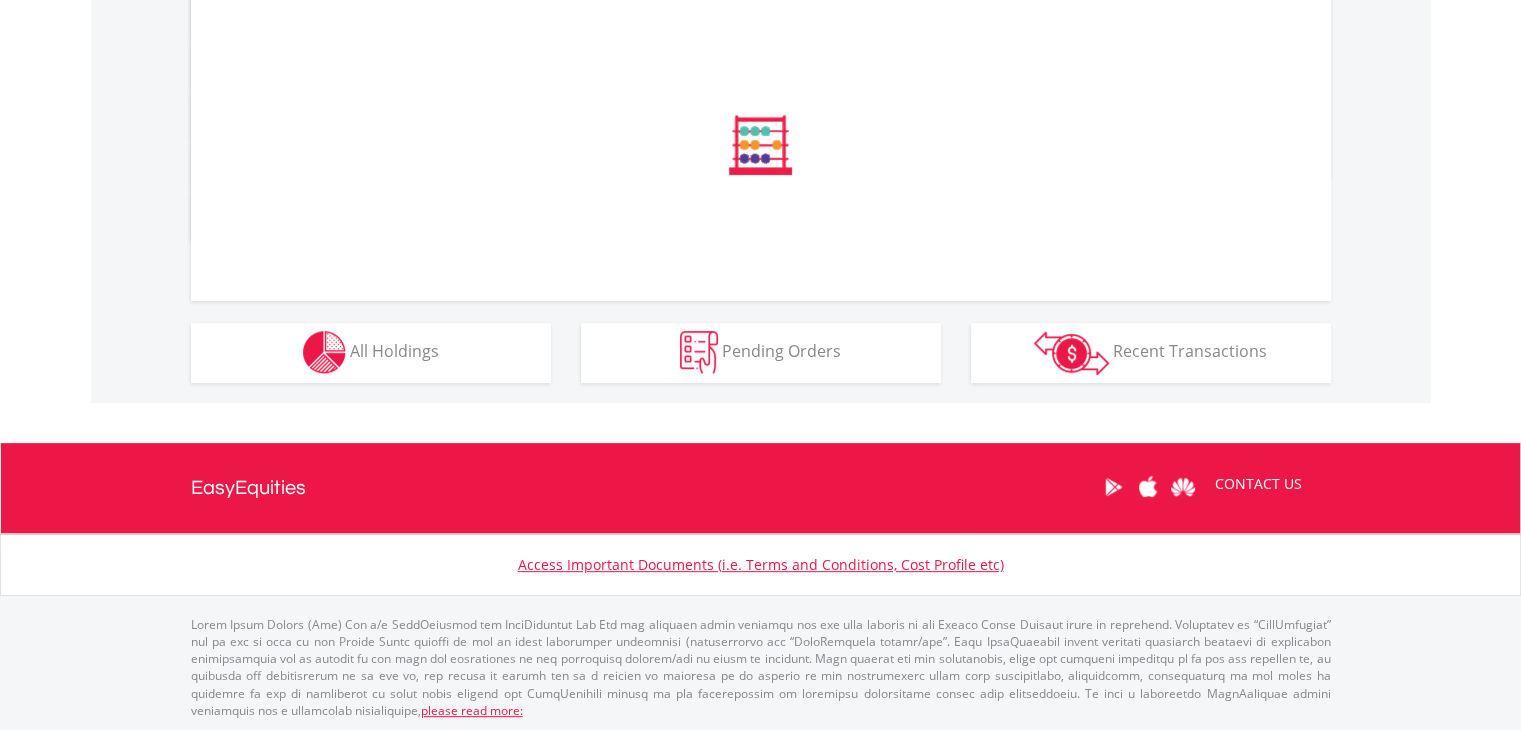 scroll, scrollTop: 1000, scrollLeft: 0, axis: vertical 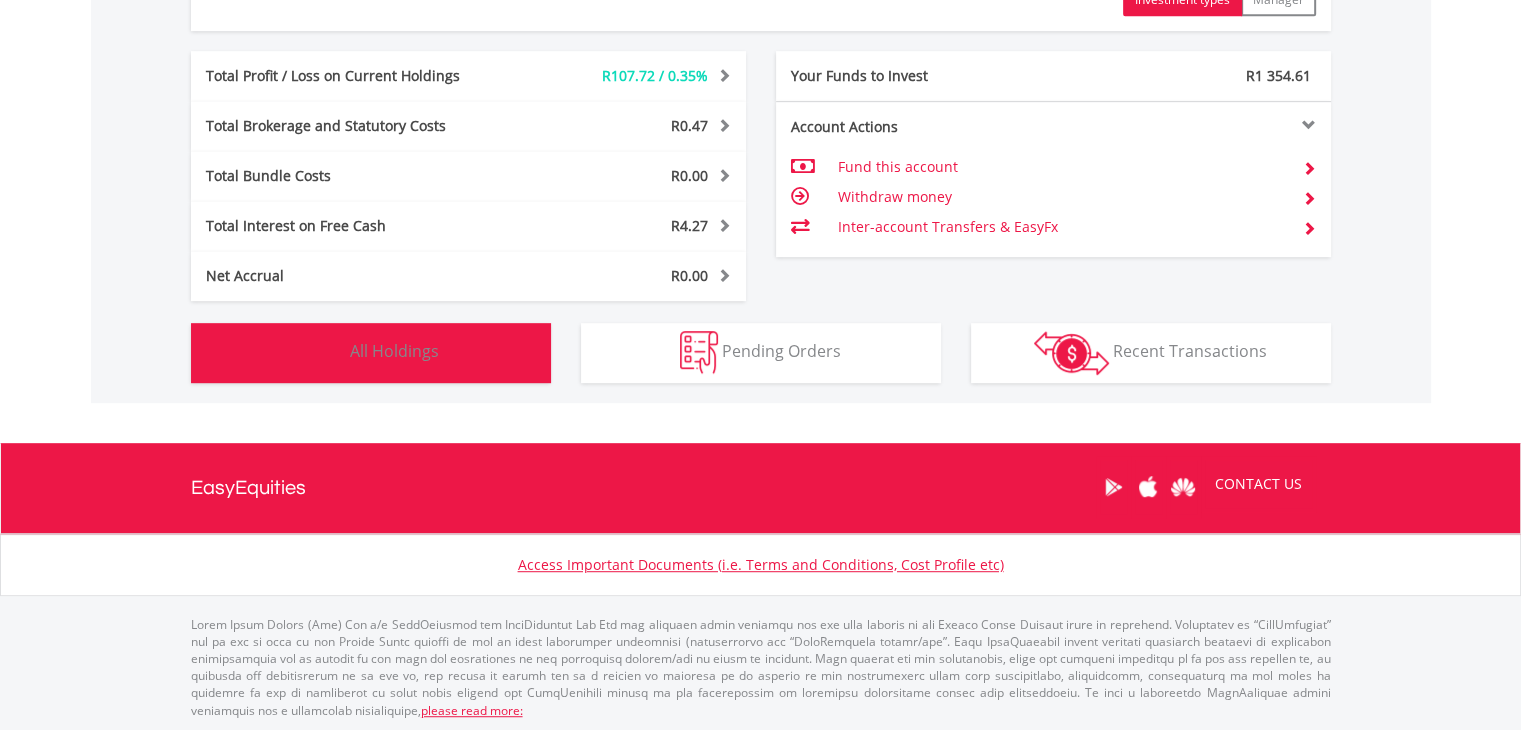 click on "Holdings
All Holdings" at bounding box center [371, 353] 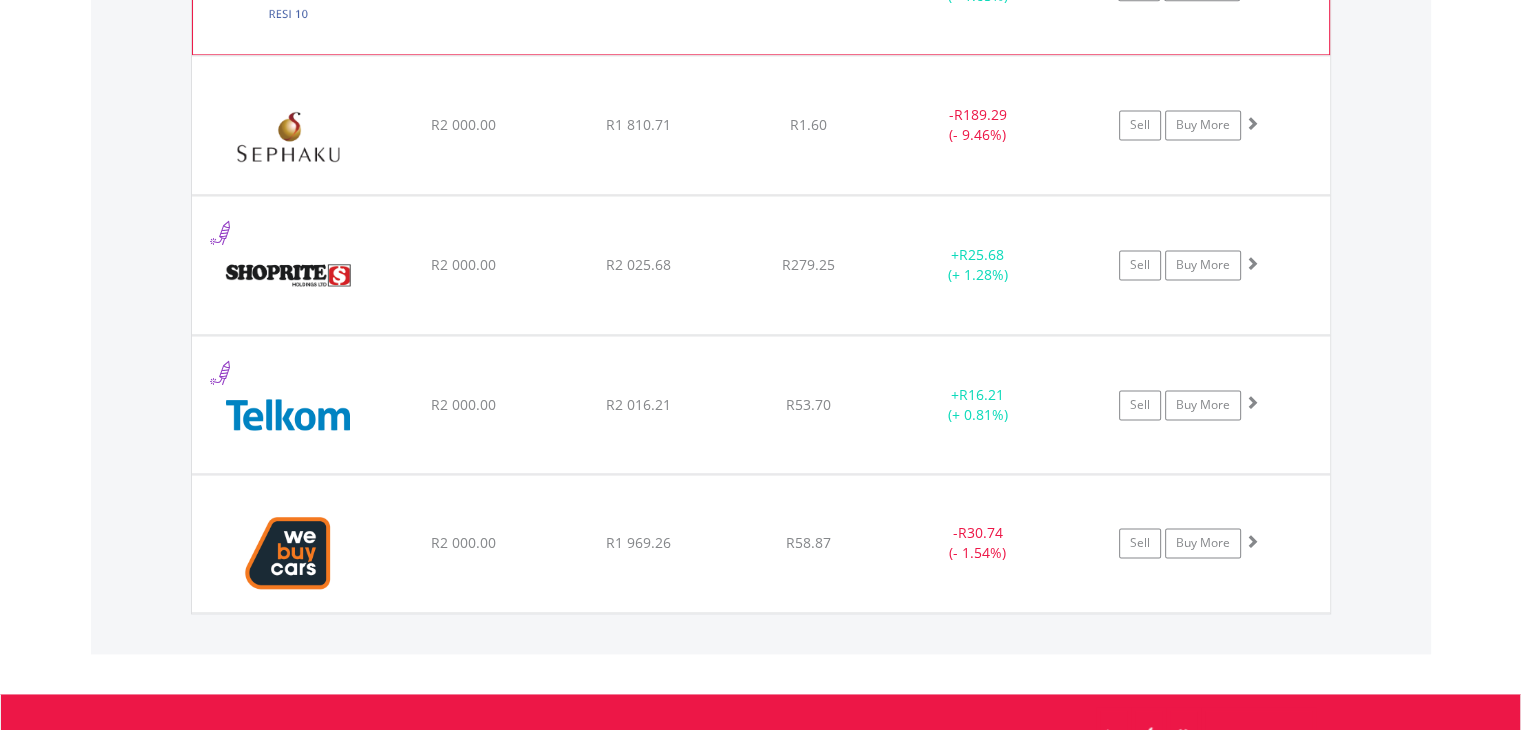 scroll, scrollTop: 2901, scrollLeft: 0, axis: vertical 